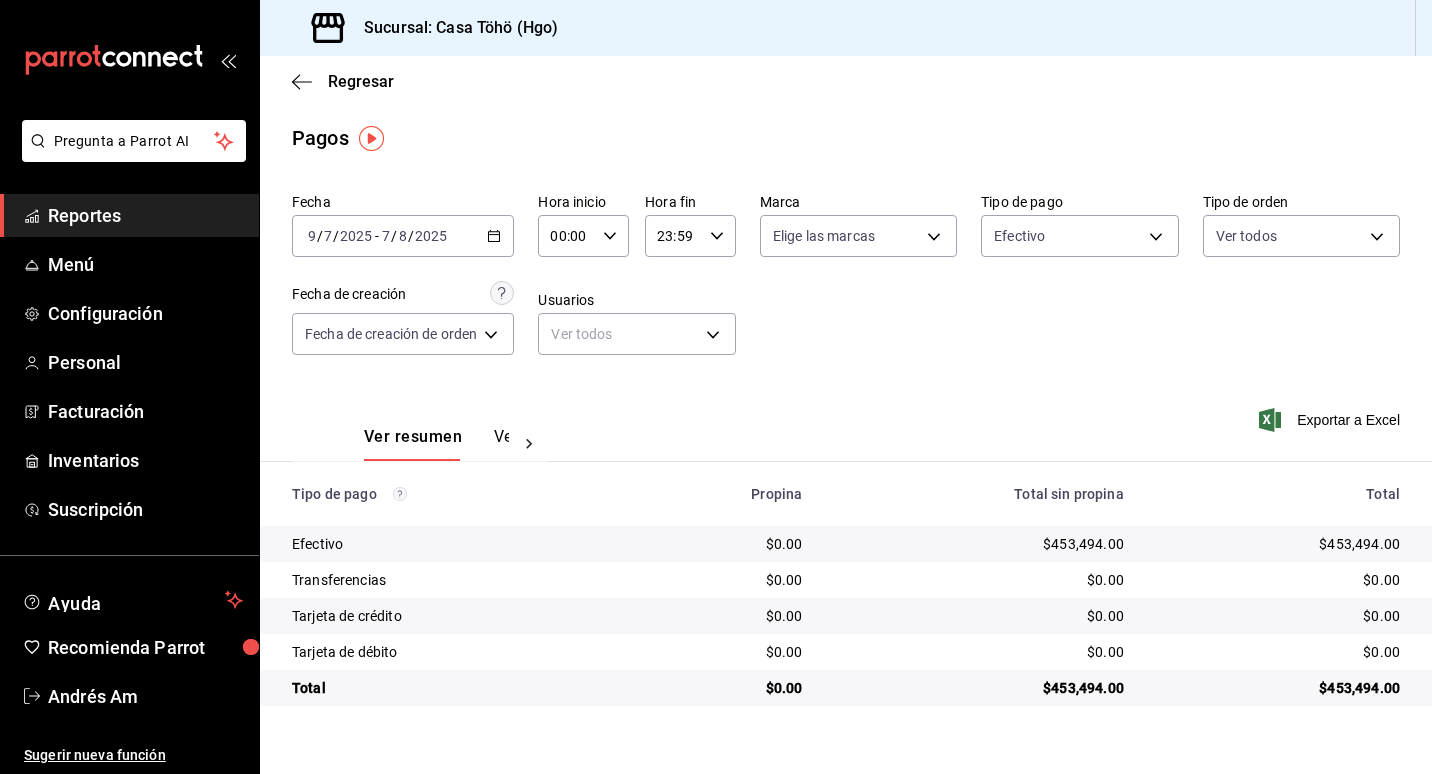 scroll, scrollTop: 0, scrollLeft: 0, axis: both 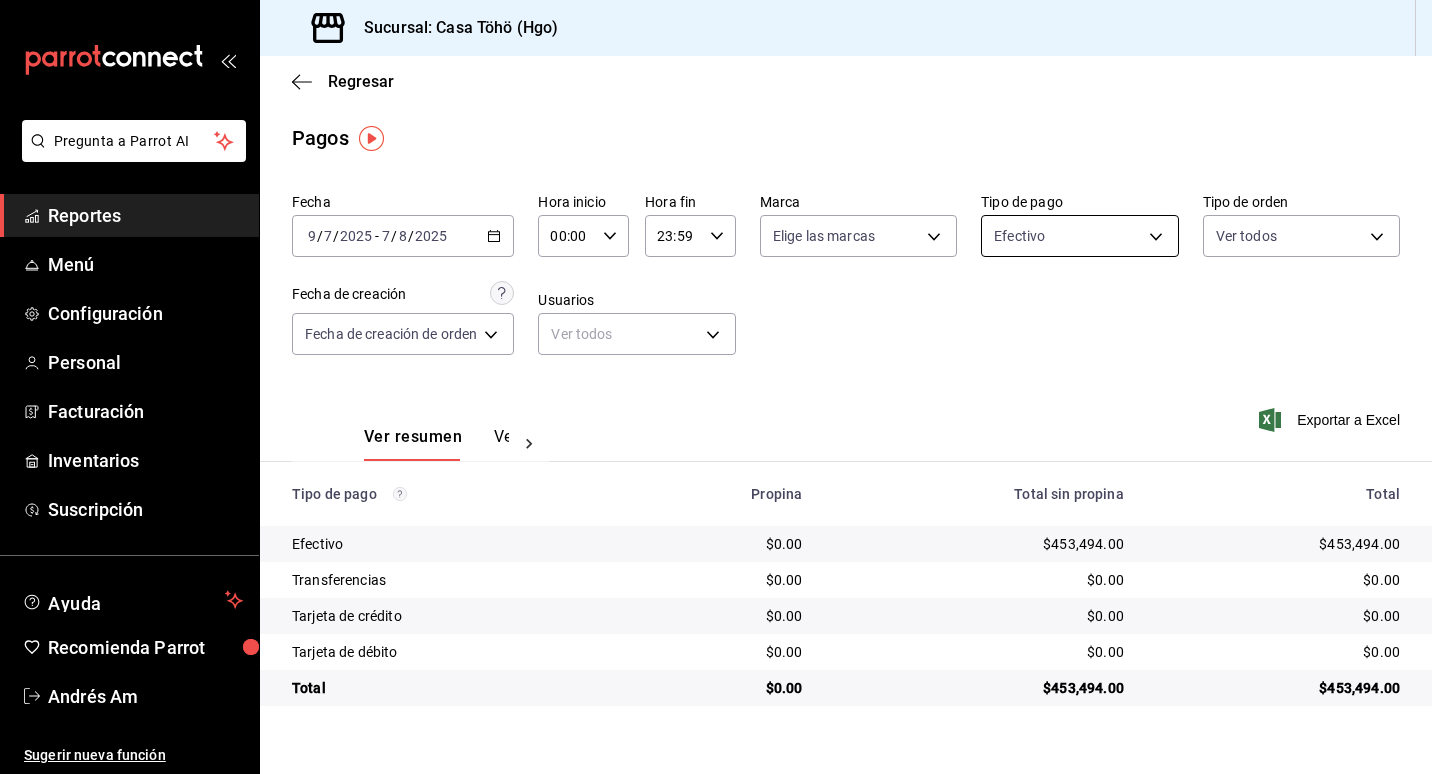 click on "Pregunta a Parrot AI Reportes   Menú   Configuración   Personal   Facturación   Inventarios   Suscripción   Ayuda Recomienda Parrot   [FIRST] [LAST]   Sugerir nueva función   Sucursal: Casa Töhö ([STATE]) Regresar Pagos Fecha [DATE] [DATE] - [DATE] [DATE] Hora inicio 00:00 Hora inicio Hora fin 23:59 Hora fin Marca Elige las marcas Tipo de pago Efectivo [UUID] Tipo de orden Ver todos Fecha de creación   Fecha de creación de orden ORDER Usuarios Ver todos null Ver resumen Ver pagos Exportar a Excel Tipo de pago   Propina Total sin propina Total Efectivo $0.00 $453,494.00 $453,494.00 Transferencias $0.00 $0.00 $0.00 Tarjeta de crédito $0.00 $0.00 $0.00 Tarjeta de débito $0.00 $0.00 $0.00 Total $0.00 $453,494.00 $453,494.00 Pregunta a Parrot AI Reportes   Menú   Configuración   Personal   Facturación   Inventarios   Suscripción   Ayuda Recomienda Parrot   [FIRST] [LAST]   Sugerir nueva función   GANA 1 MES GRATIS EN TU SUSCRIPCIÓN AQUÍ Ver video tutorial" at bounding box center (716, 387) 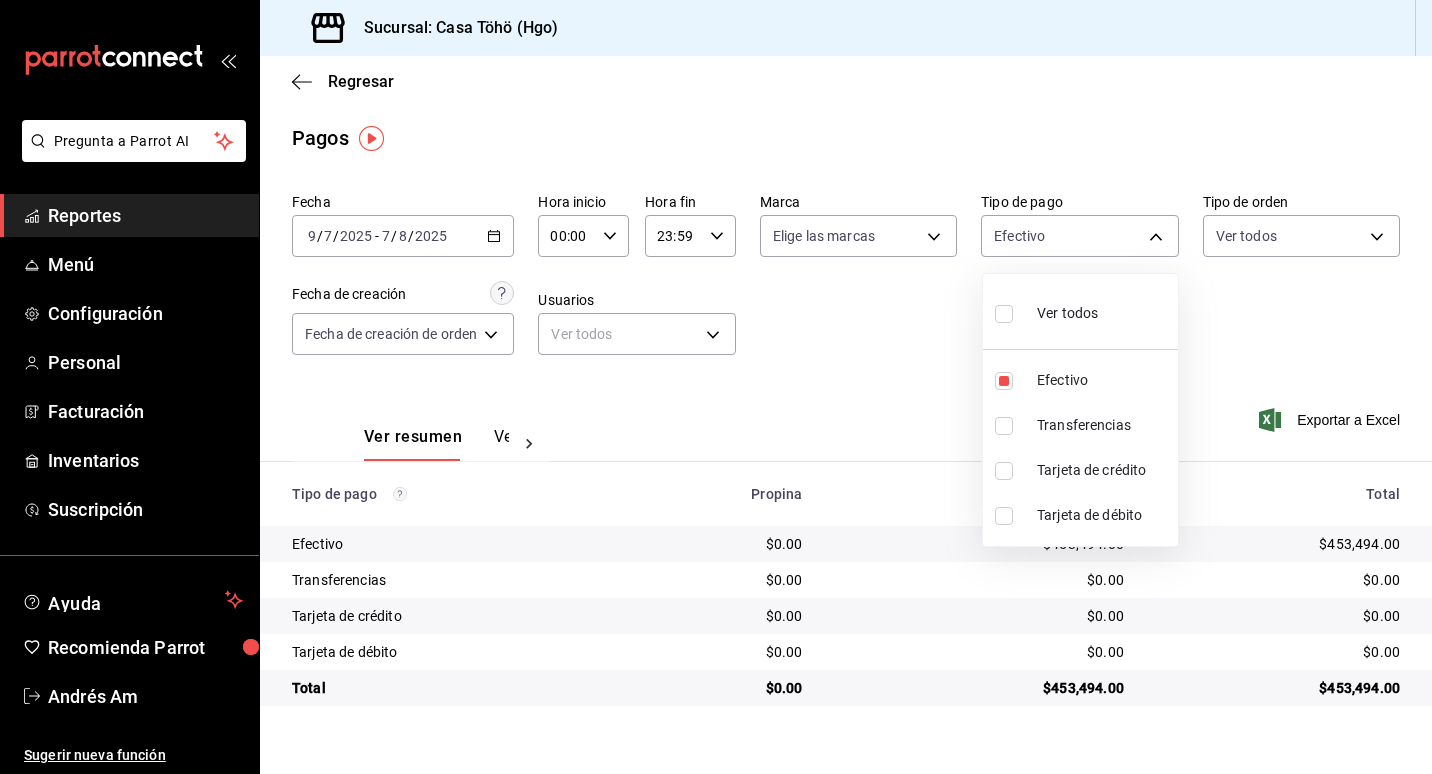 click on "Transferencias" at bounding box center [1103, 425] 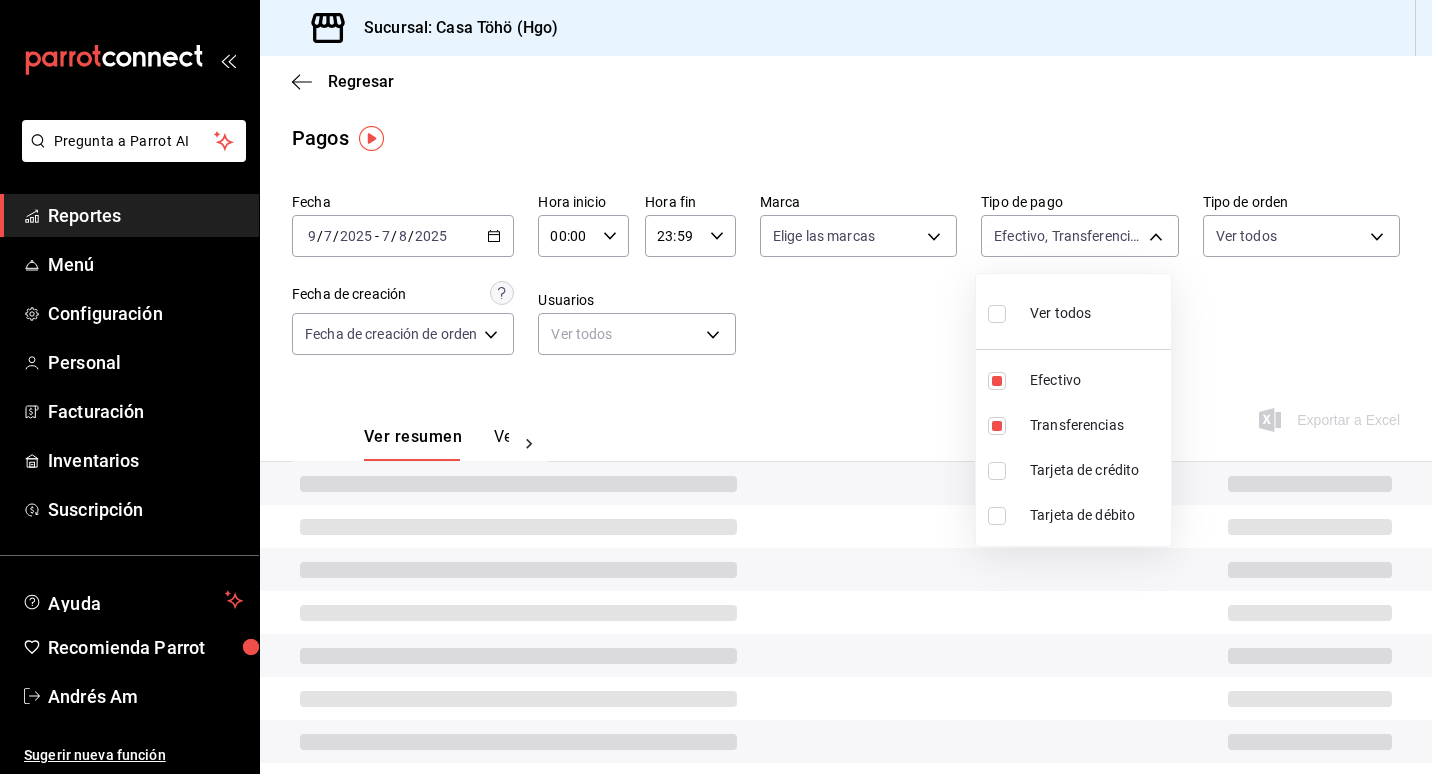 click on "Tarjeta de crédito" at bounding box center (1073, 470) 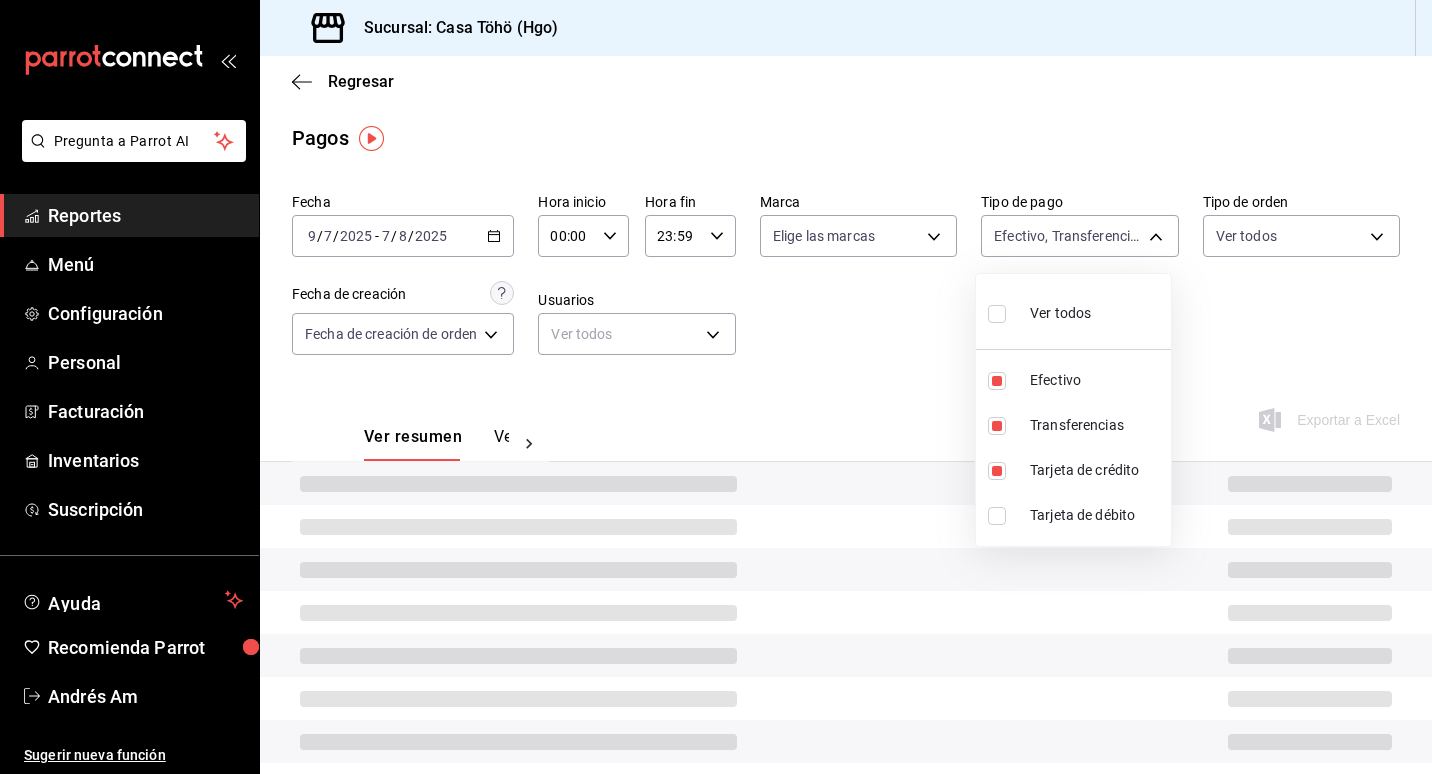 click on "Tarjeta de débito" at bounding box center (1073, 515) 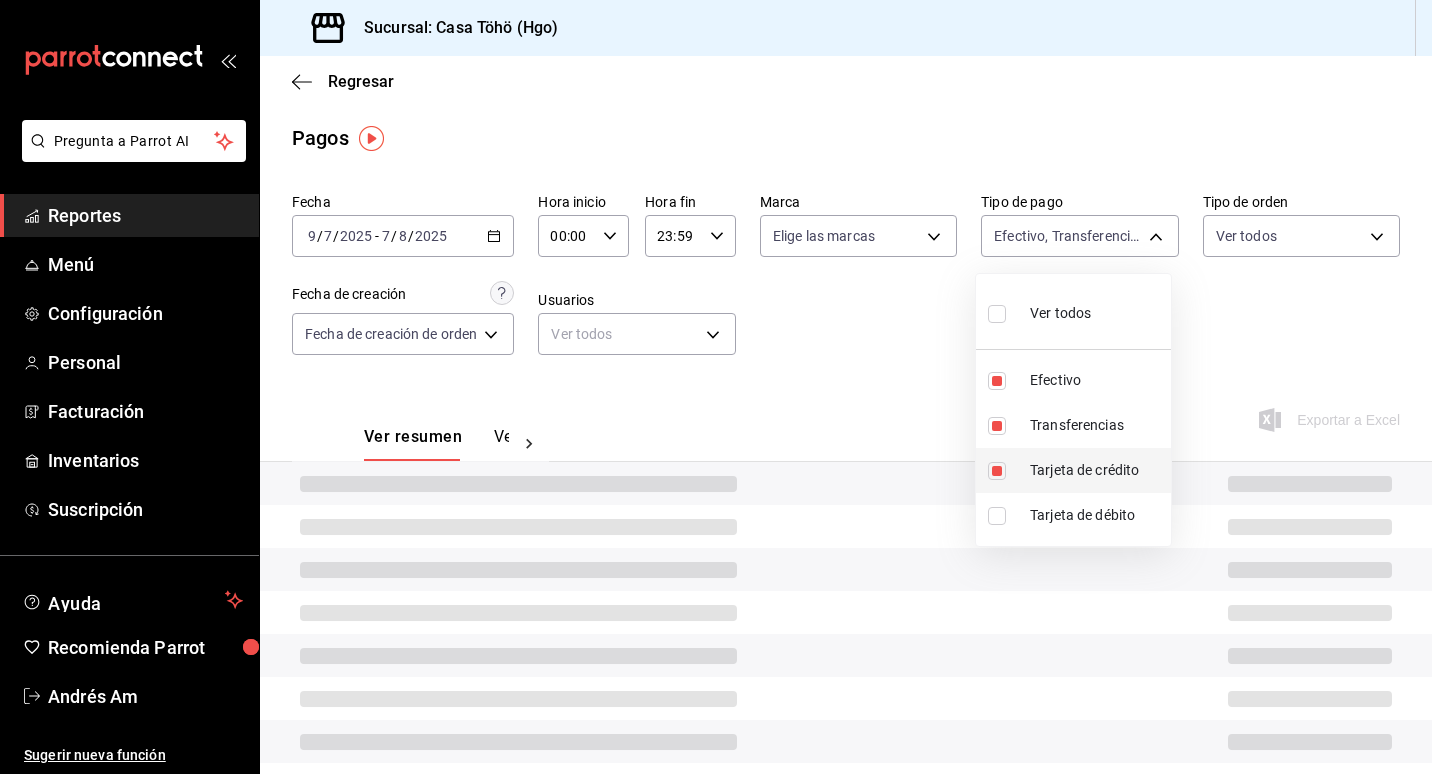 type on "[UUID],[UUID],[UUID],[UUID]" 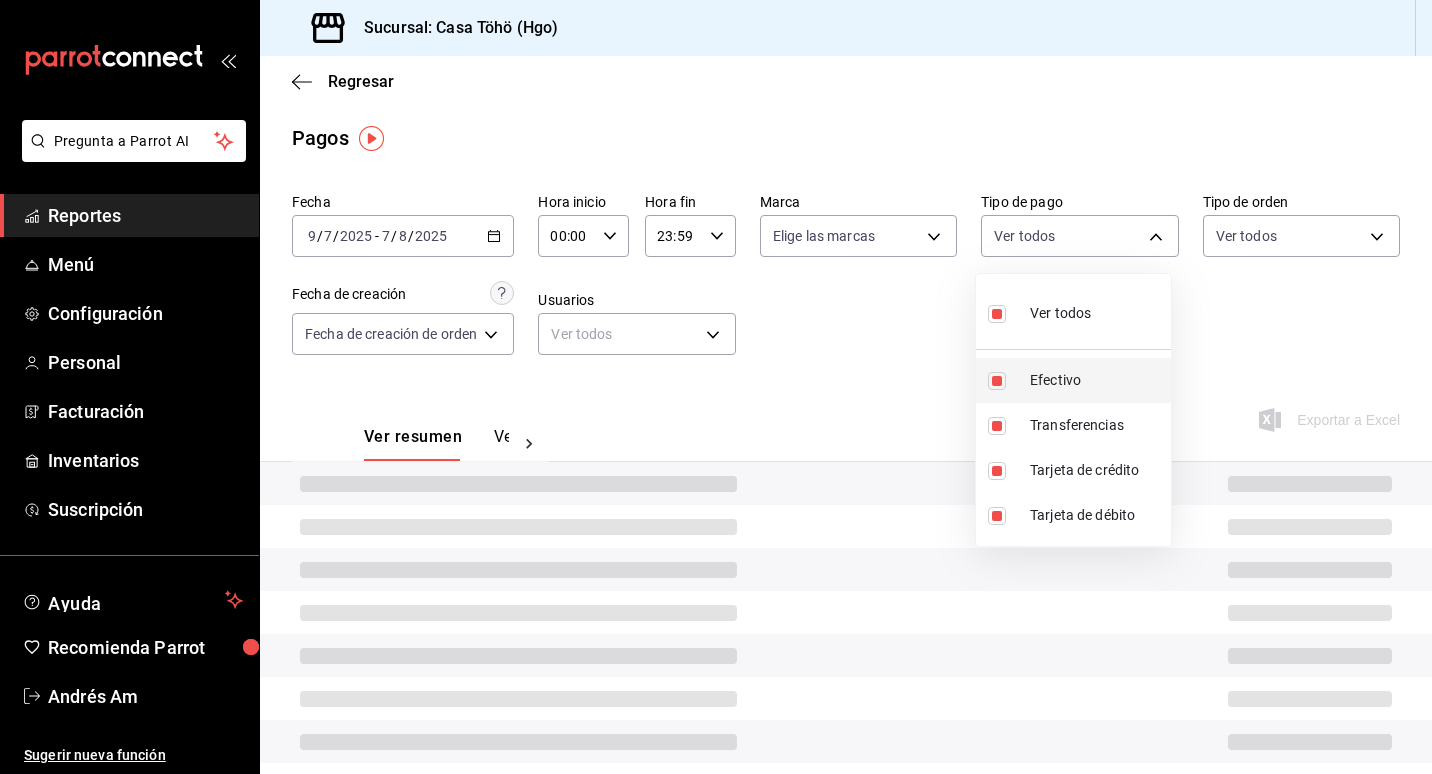 click at bounding box center [997, 381] 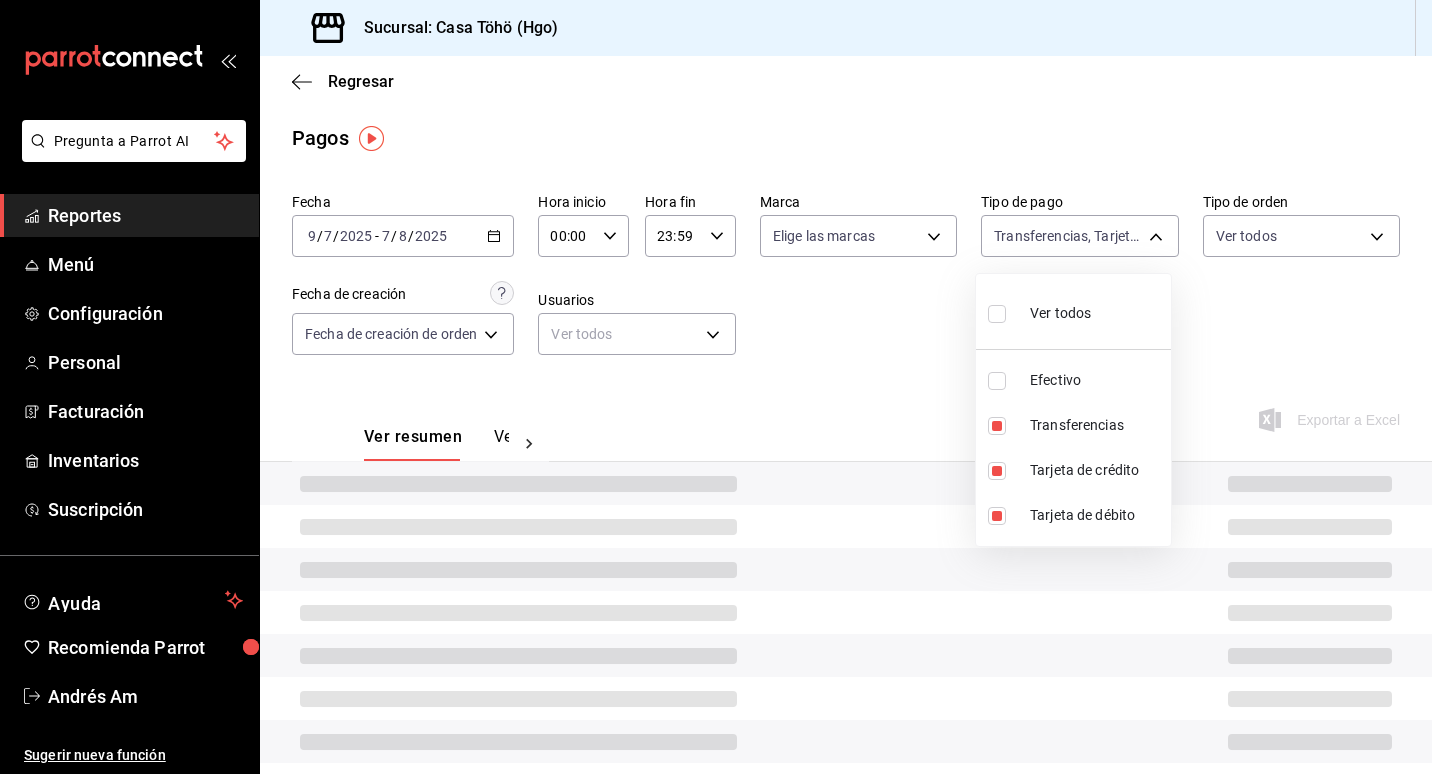 click at bounding box center [716, 387] 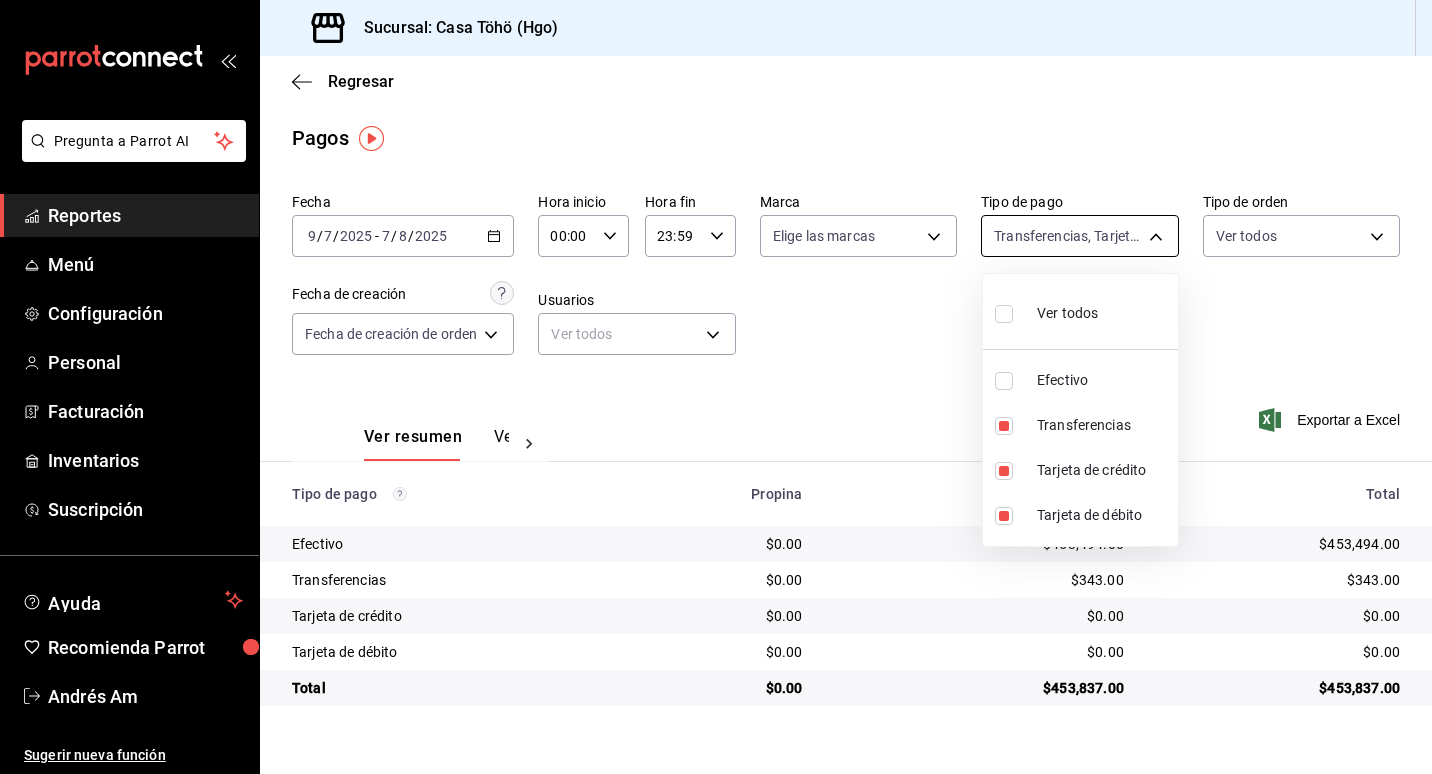 click on "Pregunta a Parrot AI Reportes   Menú   Configuración   Personal   Facturación   Inventarios   Suscripción   Ayuda Recomienda Parrot   [FIRST] [LAST]   Sugerir nueva función   Sucursal: Casa Töhö ([STATE]) Regresar Pagos Fecha [DATE] [DATE] - [DATE] [DATE] Hora inicio 00:00 Hora inicio Hora fin 23:59 Hora fin Marca Elige las marcas Tipo de pago Transferencias, Tarjeta de crédito, Tarjeta de débito [UUID],[UUID],[UUID] Tipo de orden Ver todos Fecha de creación   Fecha de creación de orden ORDER Usuarios Ver todos null Ver resumen Ver pagos Exportar a Excel Tipo de pago   Propina Total sin propina Total Efectivo $0.00 $453,494.00 $453,494.00 Transferencias $0.00 $343.00 $343.00 Tarjeta de crédito $0.00 $0.00 $0.00 Tarjeta de débito $0.00 $0.00 $0.00 Total $0.00 $453,837.00 $453,837.00 Pregunta a Parrot AI Reportes   Menú   Configuración   Personal   Facturación   Inventarios   Suscripción" at bounding box center [716, 387] 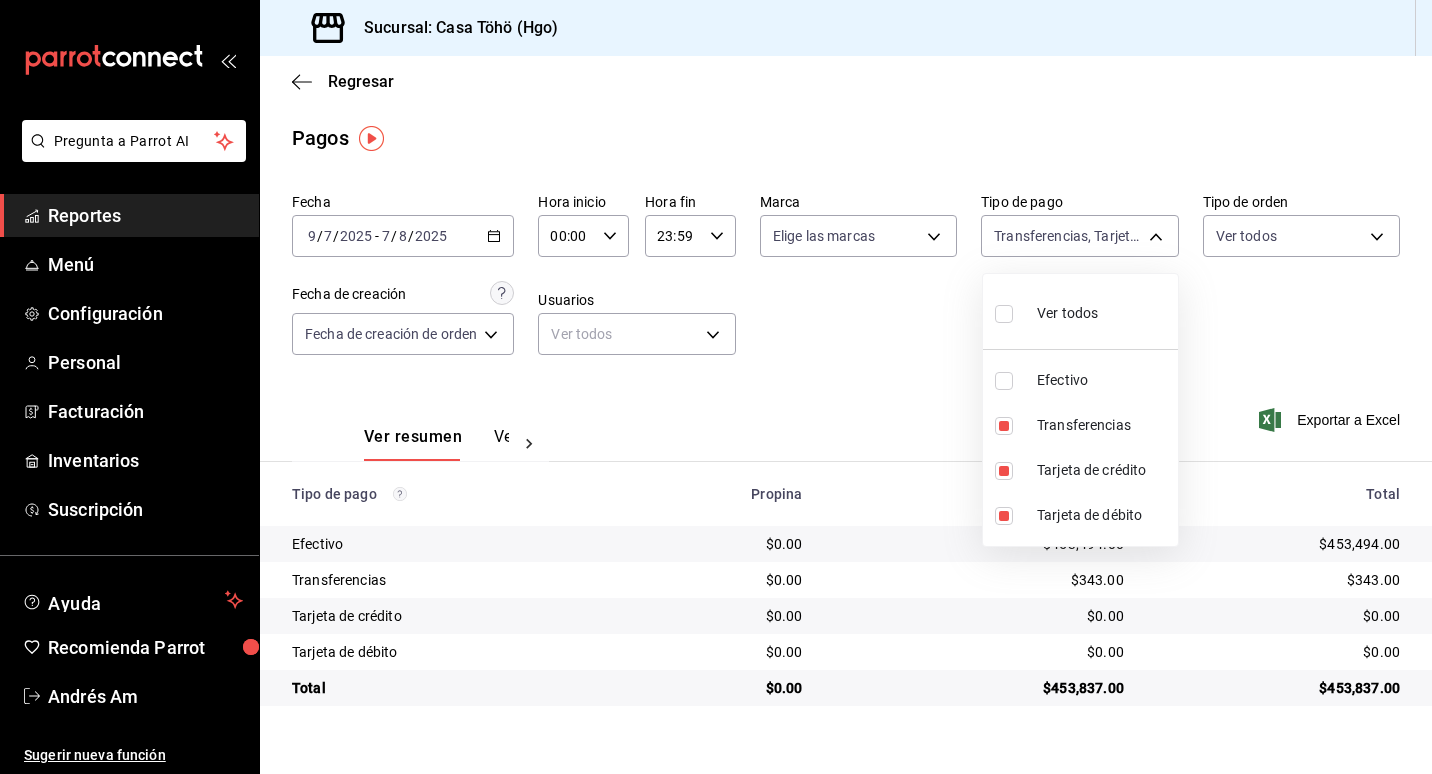 click at bounding box center (1004, 314) 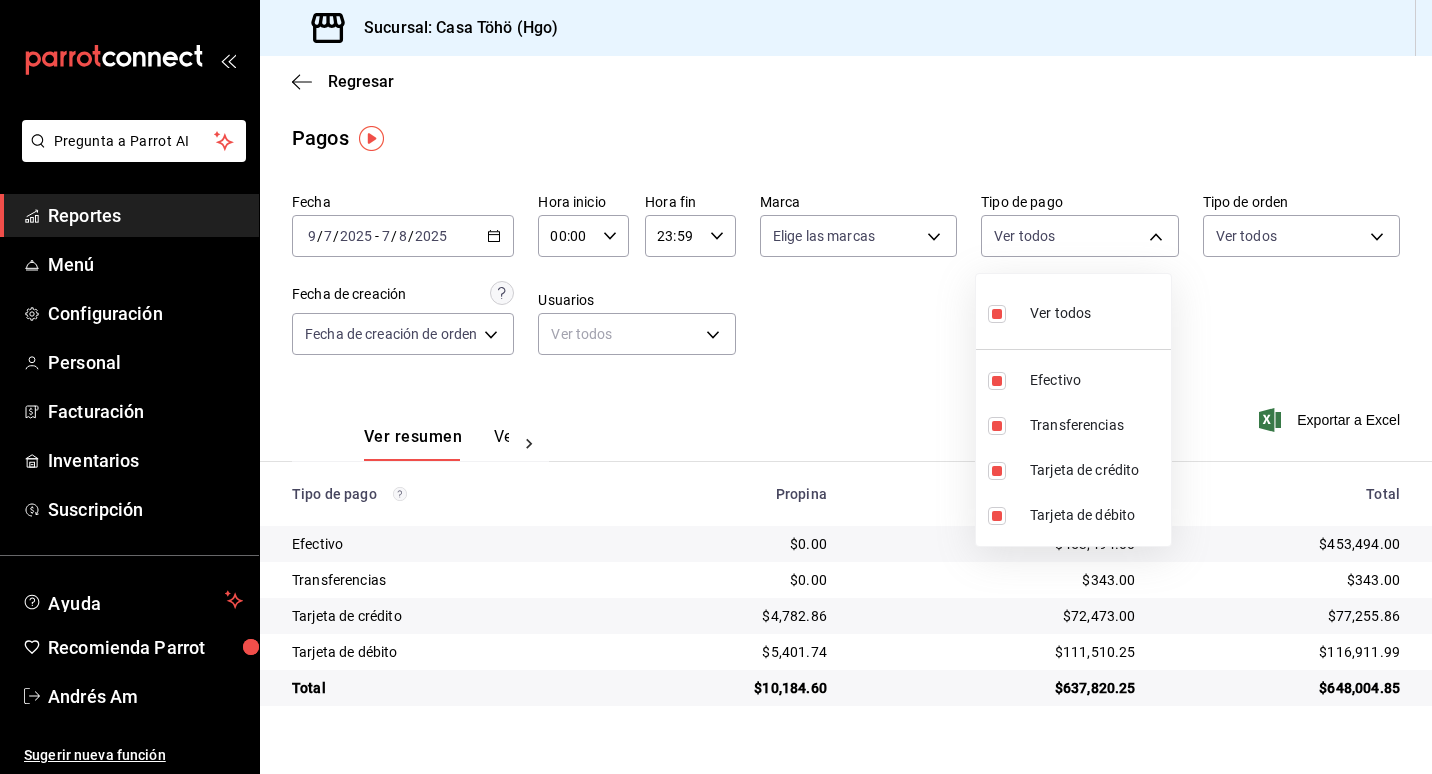 click at bounding box center [997, 314] 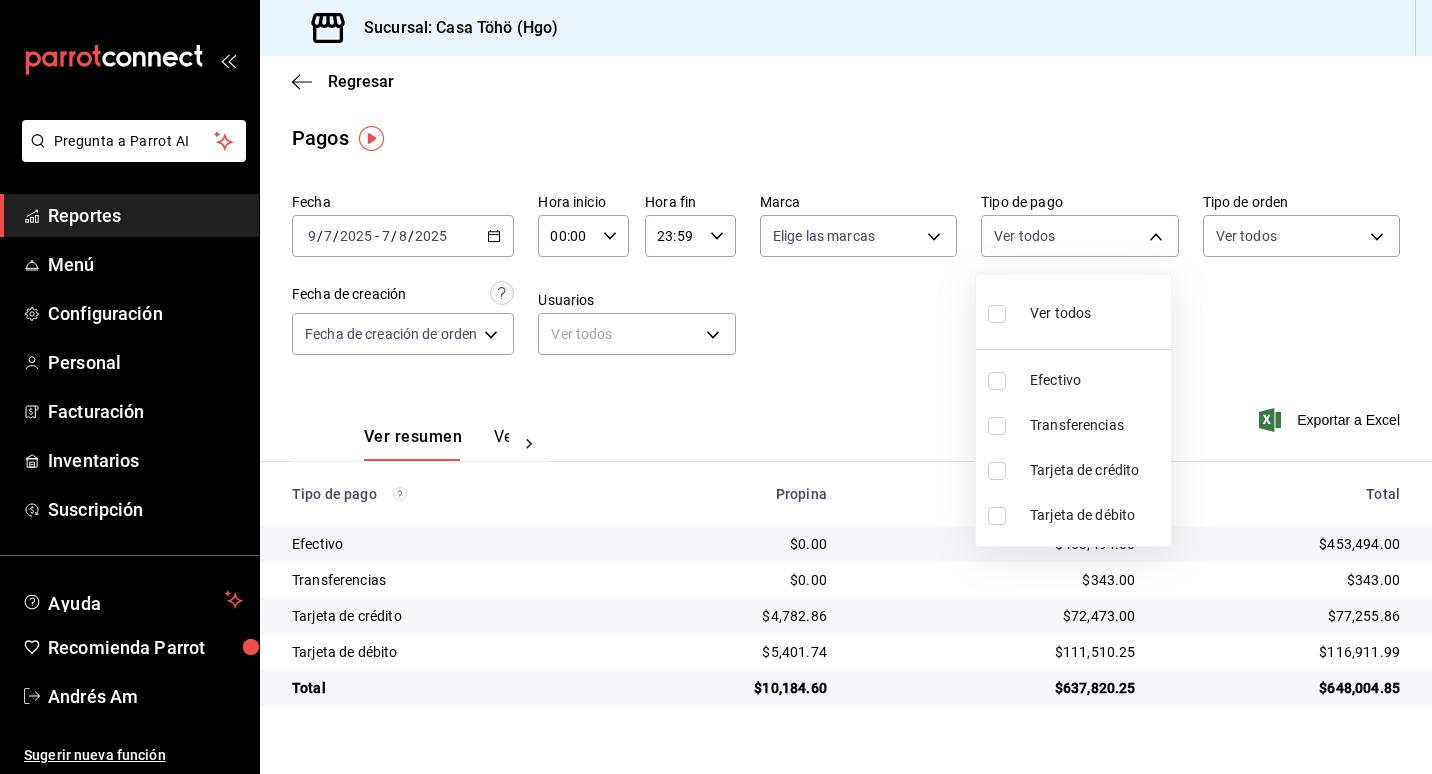 click on "Transferencias" at bounding box center [1096, 425] 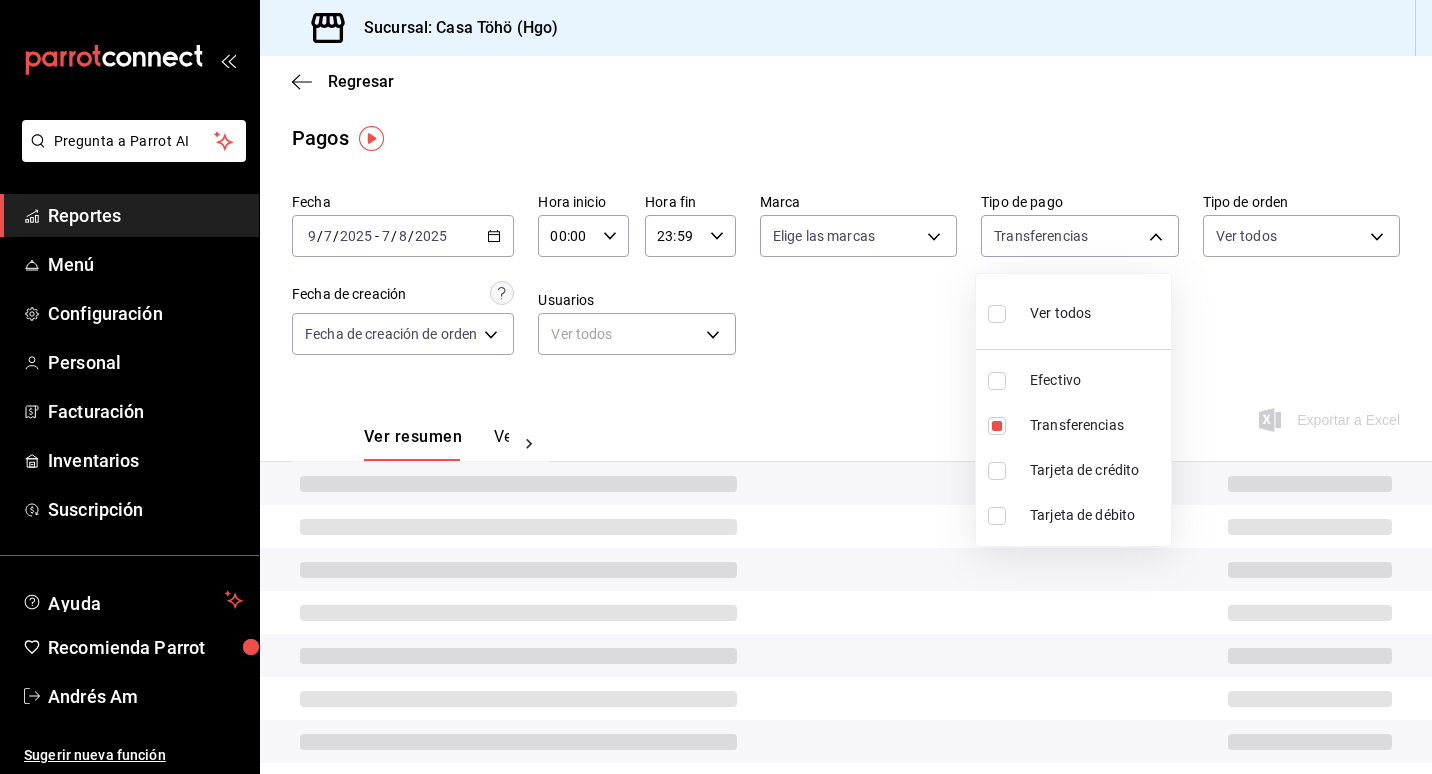 click on "Tarjeta de crédito" at bounding box center [1096, 470] 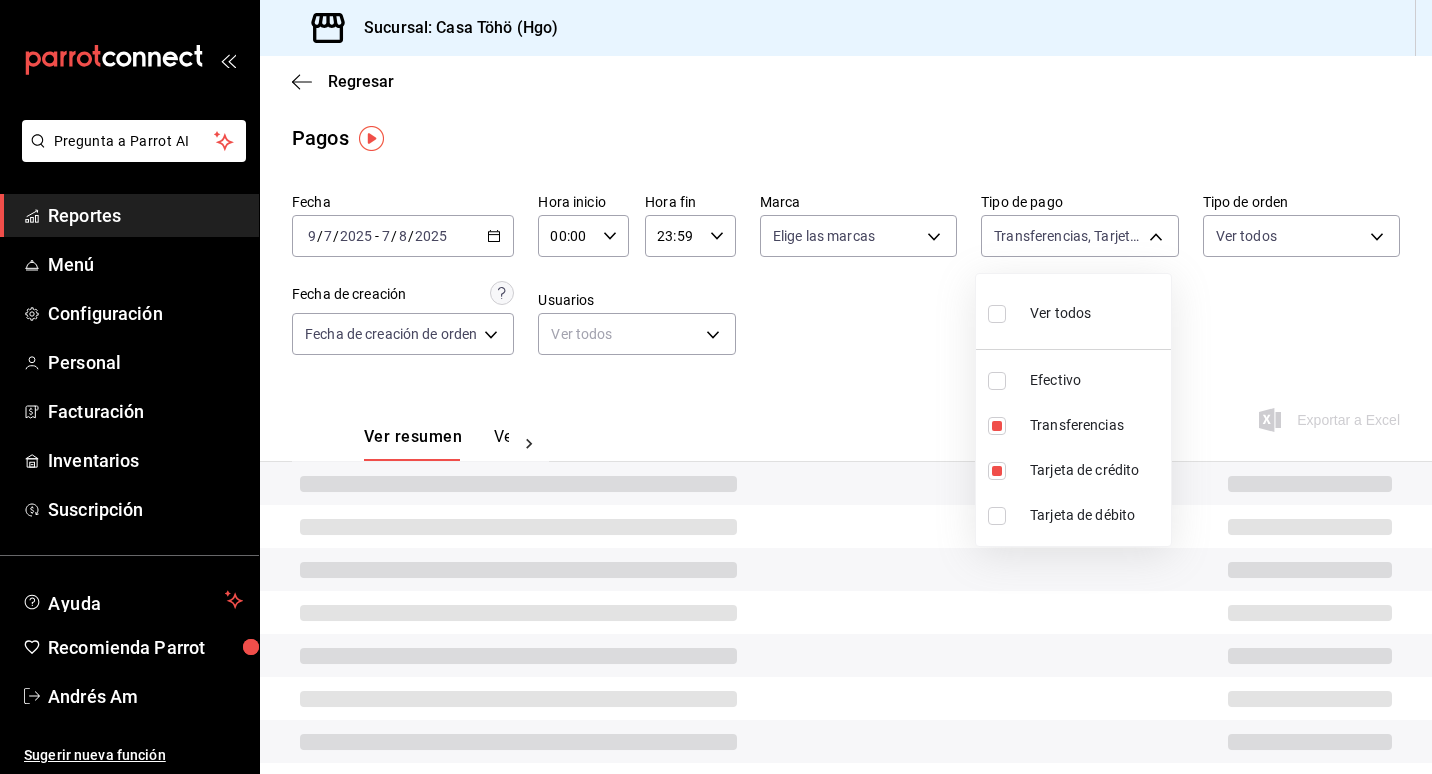 click on "Tarjeta de débito" at bounding box center (1073, 515) 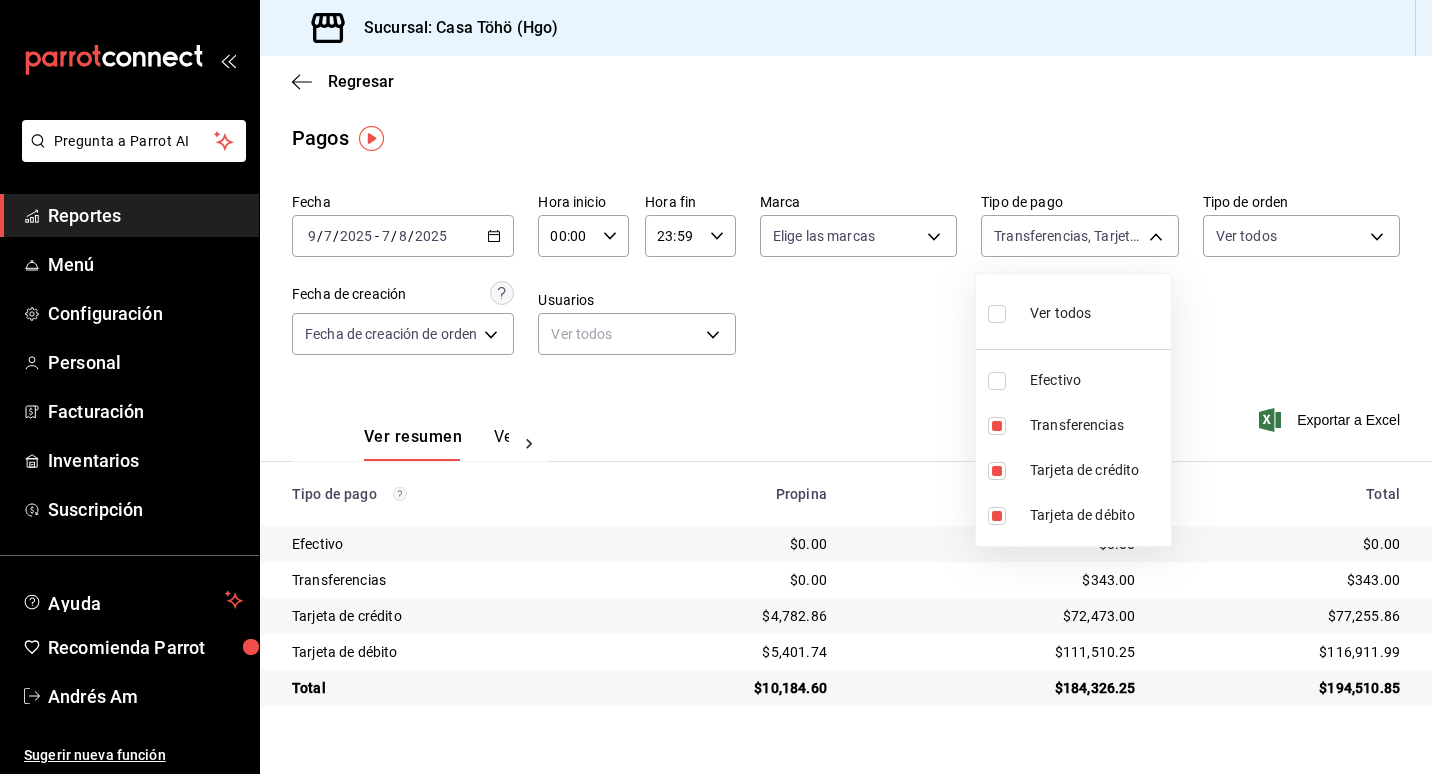 click at bounding box center [716, 387] 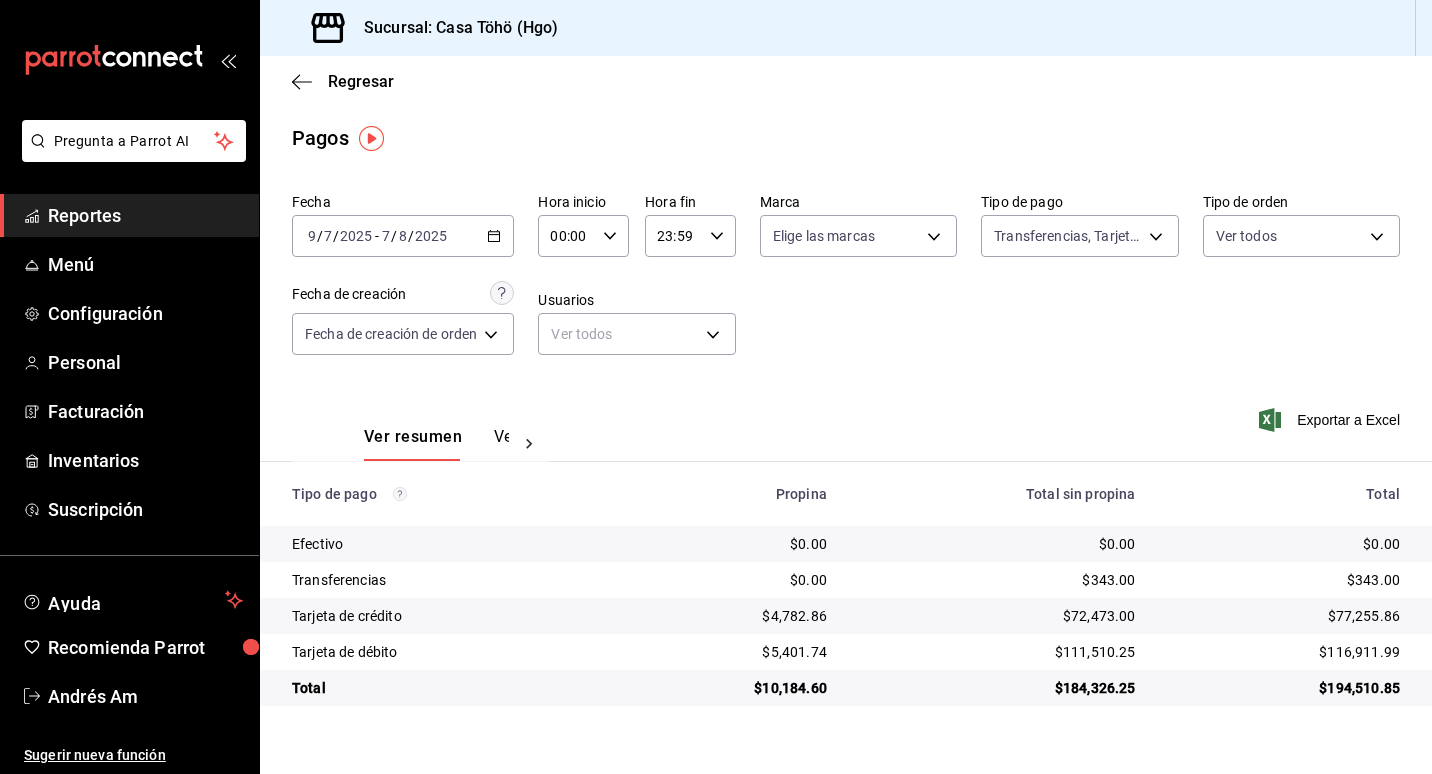 click on "Fecha [DATE] [DATE] - [DATE] [DATE] Hora inicio 00:00 Hora inicio Hora fin 23:59 Hora fin Marca Elige las marcas Tipo de pago Transferencias, Tarjeta de crédito, Tarjeta de débito [UUID],[UUID],[UUID] Tipo de orden Ver todos Fecha de creación   Fecha de creación de orden ORDER Usuarios Ver todos null" at bounding box center (846, 282) 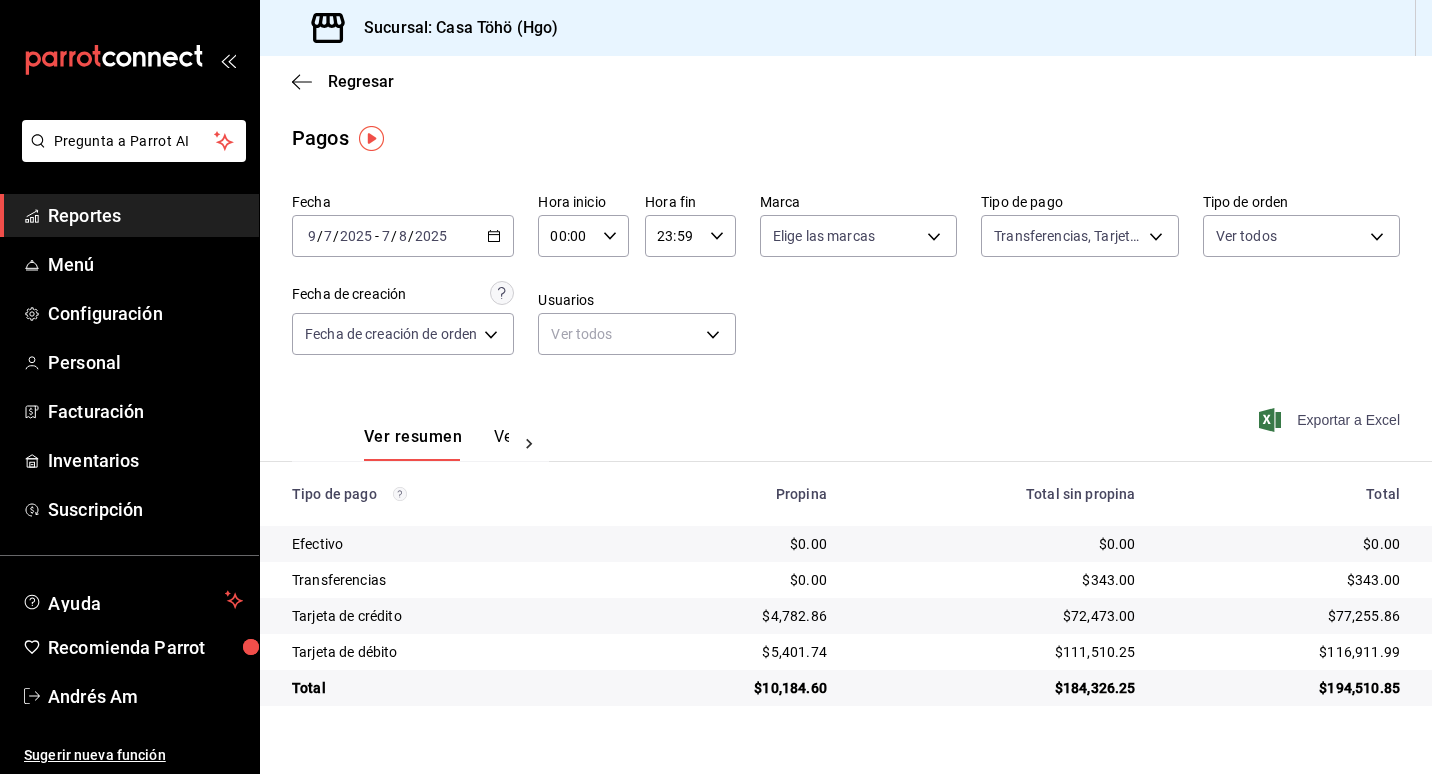 click on "Exportar a Excel" at bounding box center (1331, 420) 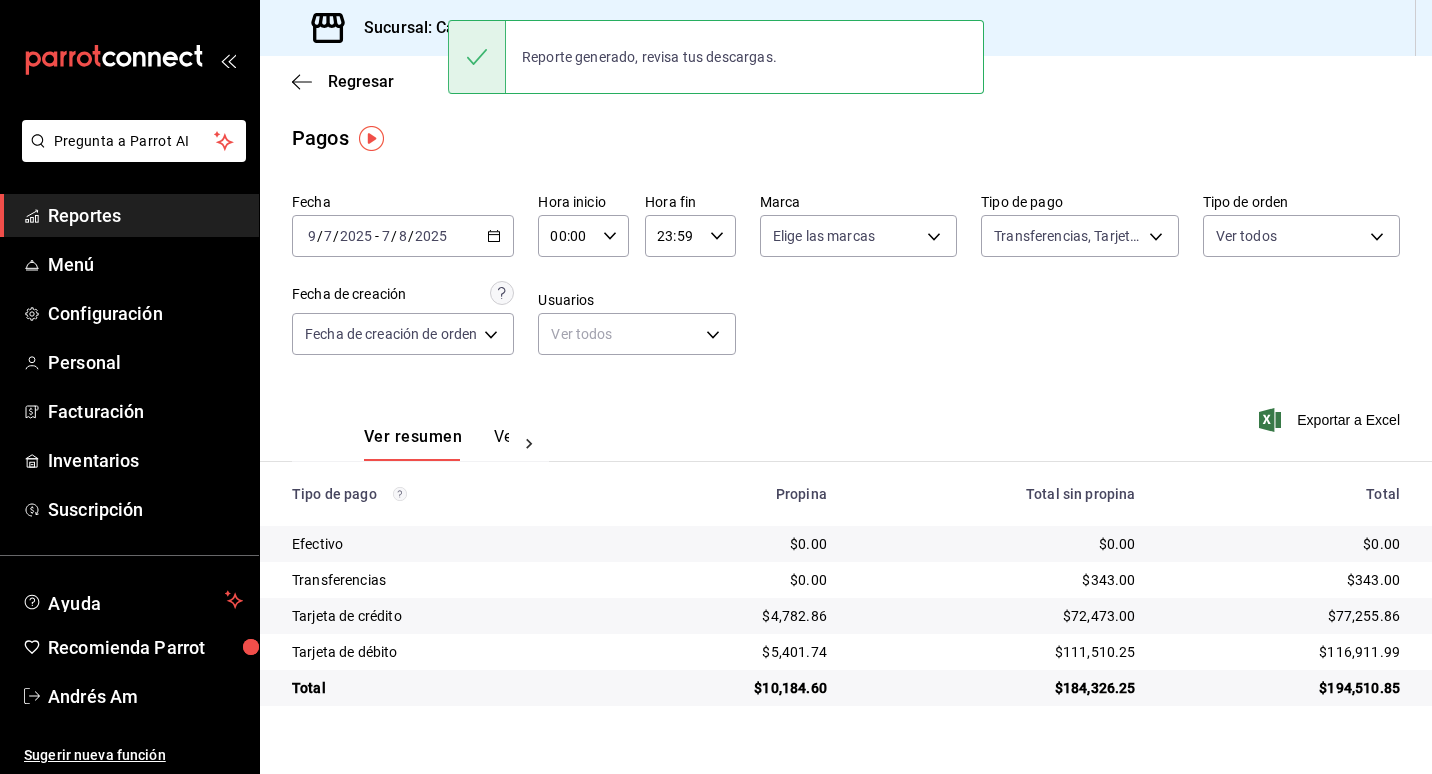 click on "Fecha [DATE] [DATE] - [DATE] [DATE] Hora inicio 00:00 Hora inicio Hora fin 23:59 Hora fin Marca Elige las marcas Tipo de pago Transferencias, Tarjeta de crédito, Tarjeta de débito [UUID],[UUID],[UUID] Tipo de orden Ver todos Fecha de creación   Fecha de creación de orden ORDER Usuarios Ver todos null" at bounding box center [846, 282] 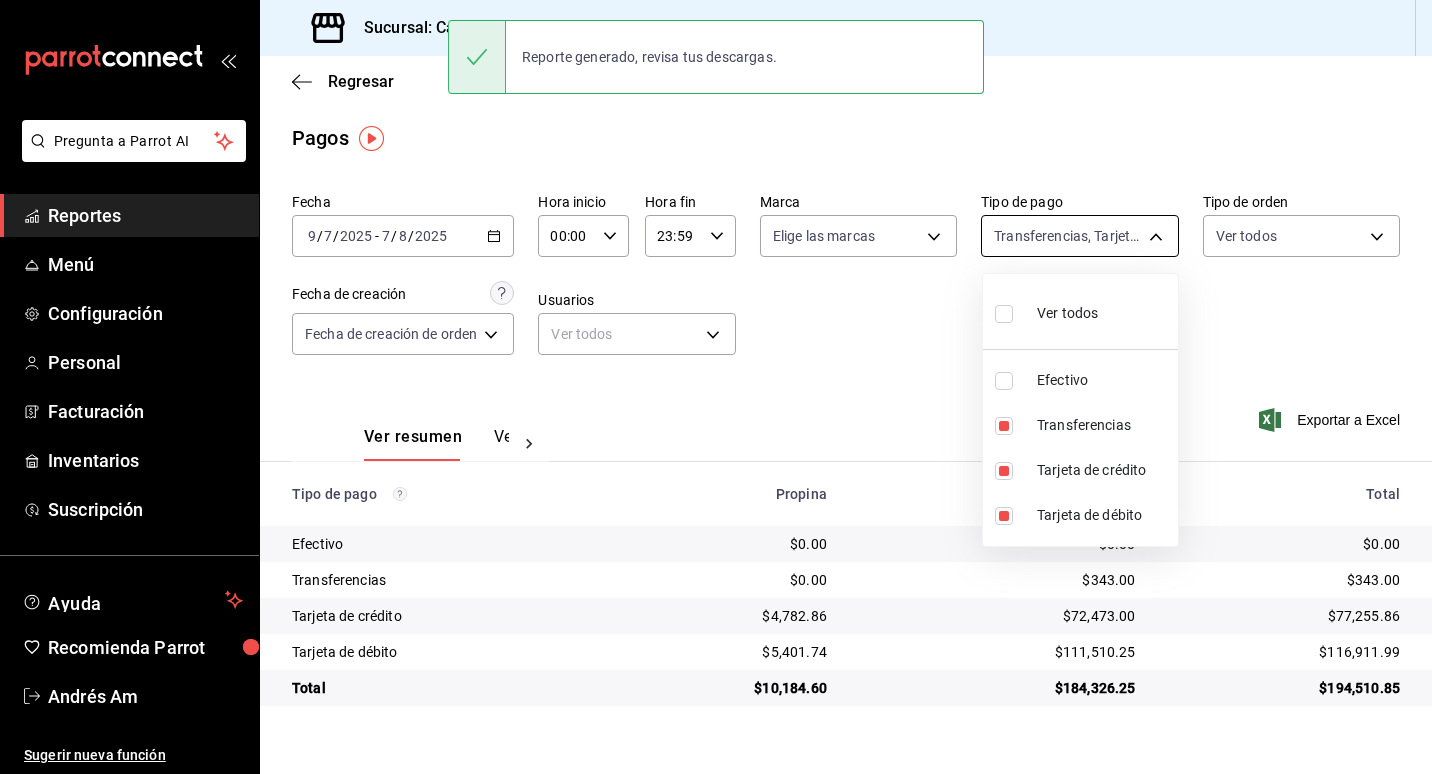click on "Pregunta a Parrot AI Reportes   Menú   Configuración   Personal   Facturación   Inventarios   Suscripción   Ayuda Recomienda Parrot   [FIRST] [LAST]   Sugerir nueva función   Sucursal: Casa Töhö ([STATE]) Regresar Pagos Fecha [DATE] [DATE] - [DATE] [DATE] Hora inicio 00:00 Hora inicio Hora fin 23:59 Hora fin Marca Elige las marcas Tipo de pago Transferencias, Tarjeta de crédito, Tarjeta de débito [UUID],[UUID],[UUID] Tipo de orden Ver todos Fecha de creación   Fecha de creación de orden ORDER Usuarios Ver todos null Ver resumen Ver pagos Exportar a Excel Tipo de pago   Propina Total sin propina Total Efectivo $0.00 $0.00 $0.00 Transferencias $0.00 $343.00 $343.00 Tarjeta de crédito $4,782.86 $72,473.00 $77,255.86 Tarjeta de débito $5,401.74 $111,510.25 $116,911.99 Total $10,184.60 $184,326.25 $194,510.85 Reporte generado, revisa tus descargas. Pregunta a Parrot AI Reportes   Menú     Personal" at bounding box center (716, 387) 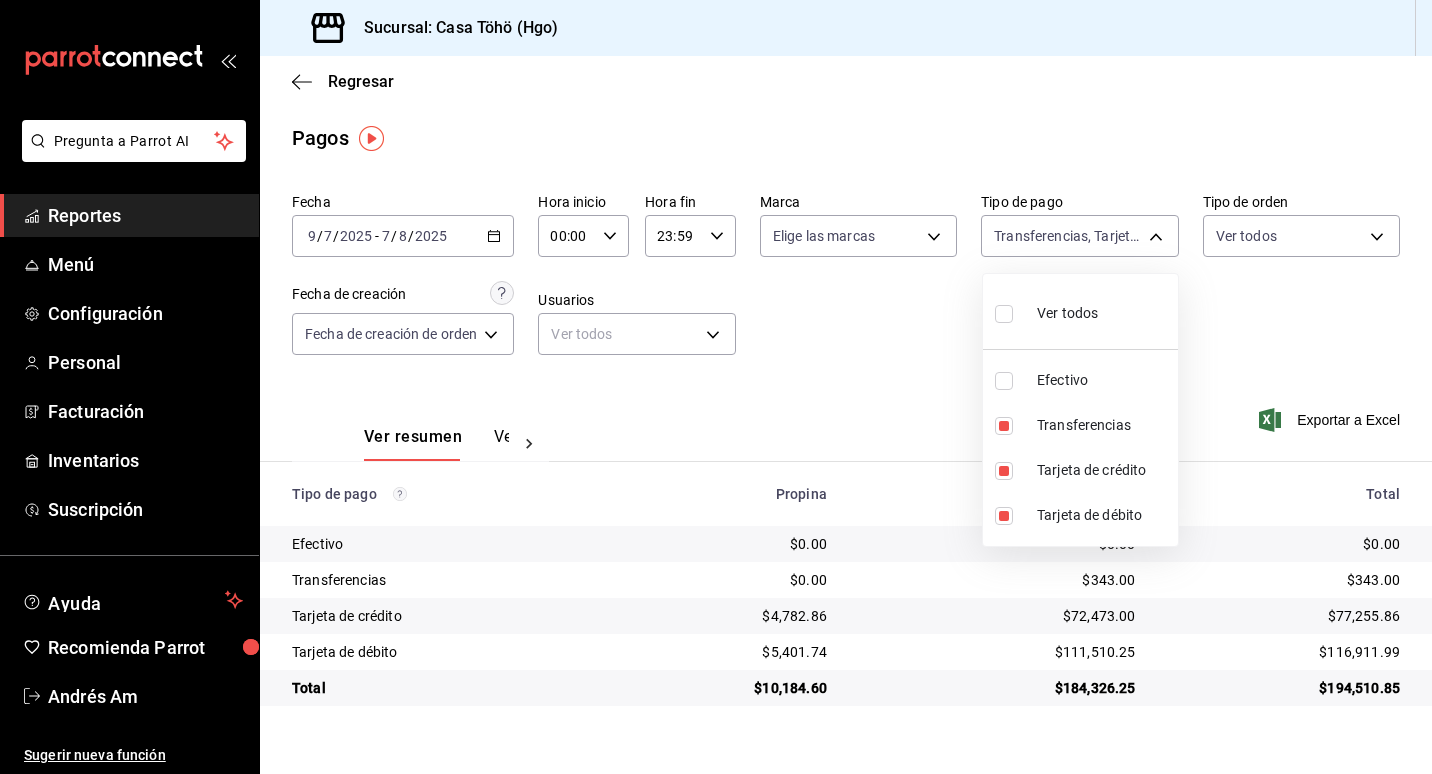 click on "Ver todos" at bounding box center [1046, 311] 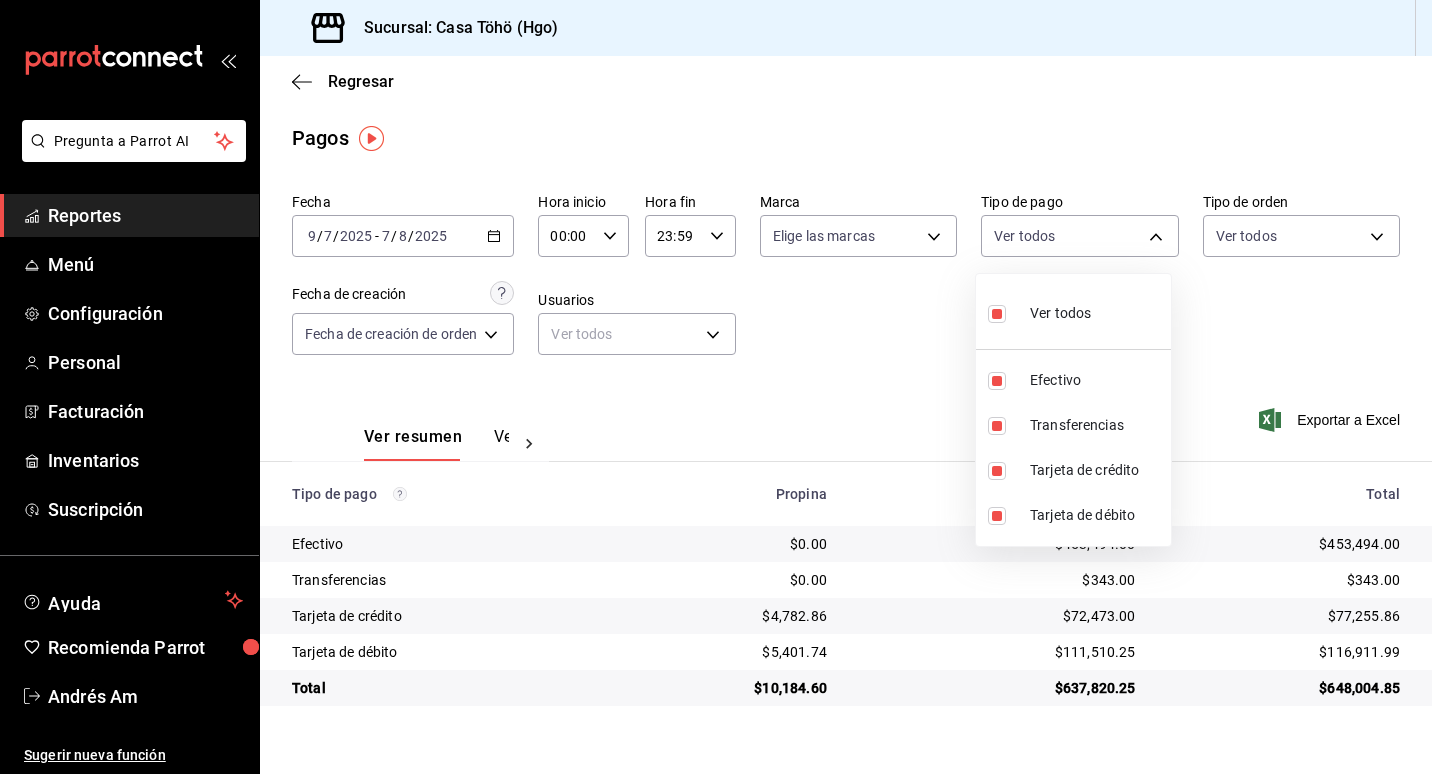 click at bounding box center (716, 387) 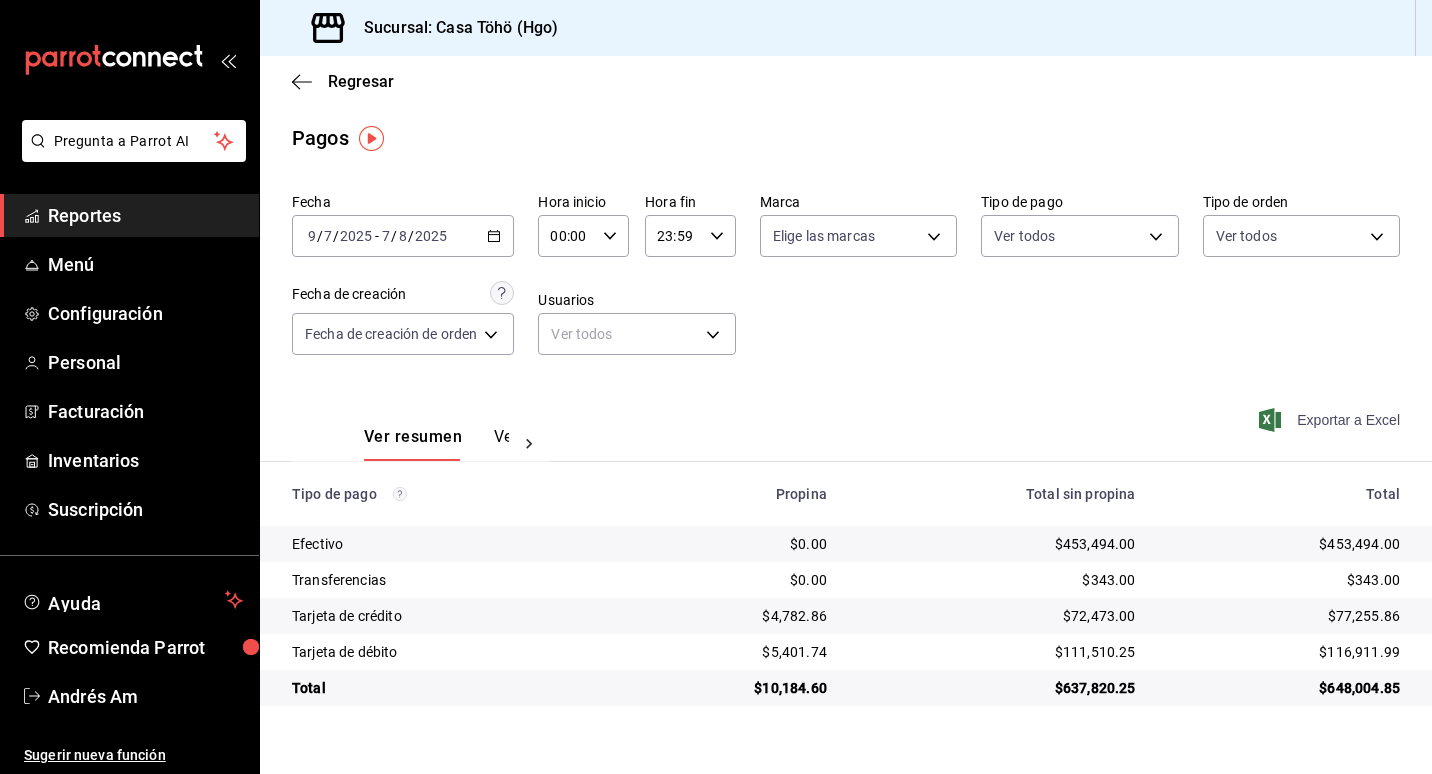 click on "Exportar a Excel" at bounding box center [1331, 420] 